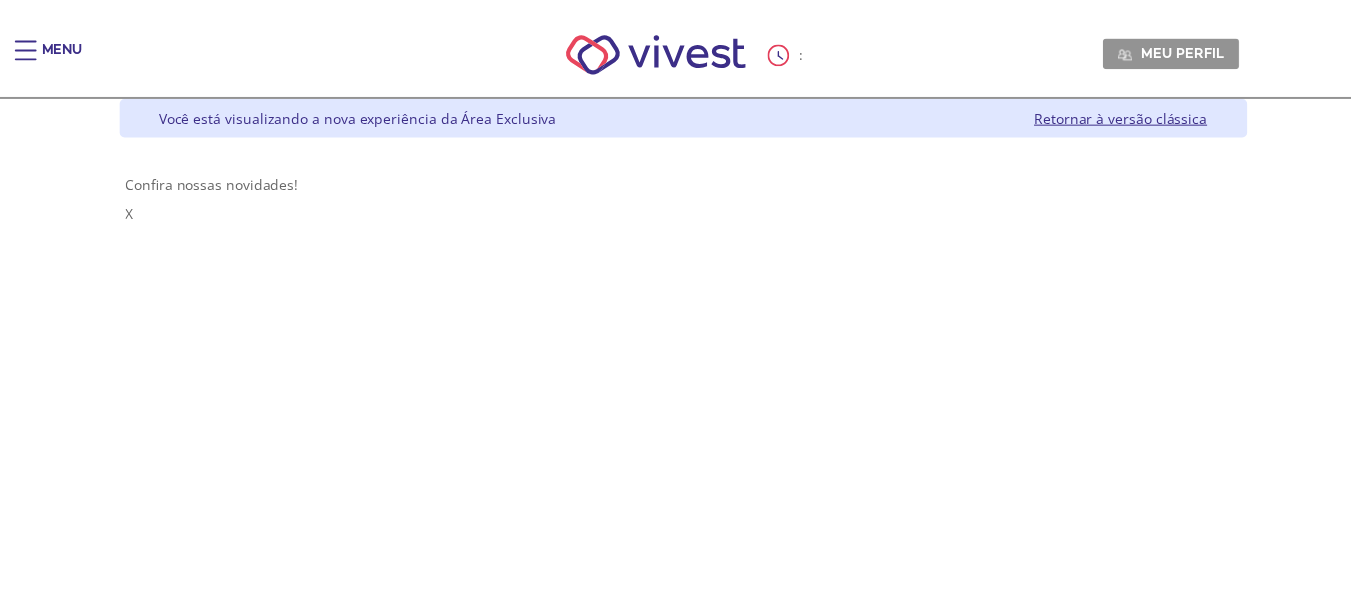 scroll, scrollTop: 0, scrollLeft: 0, axis: both 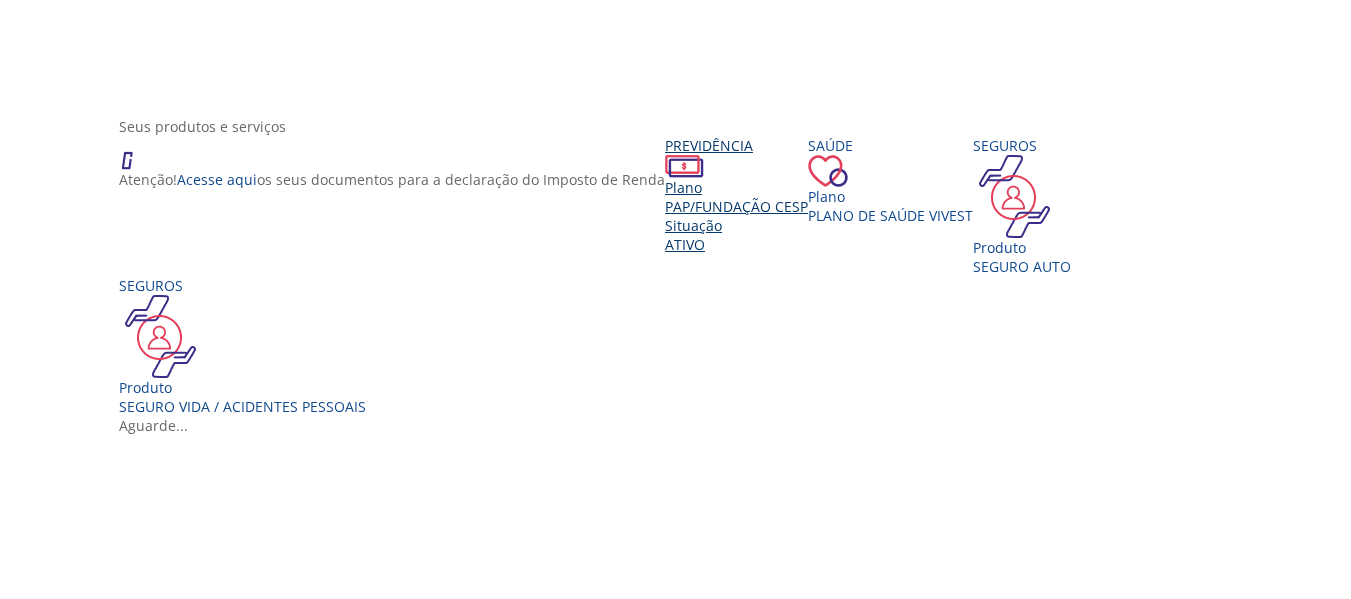 click on "PAP/Fundação CESP" at bounding box center (736, 206) 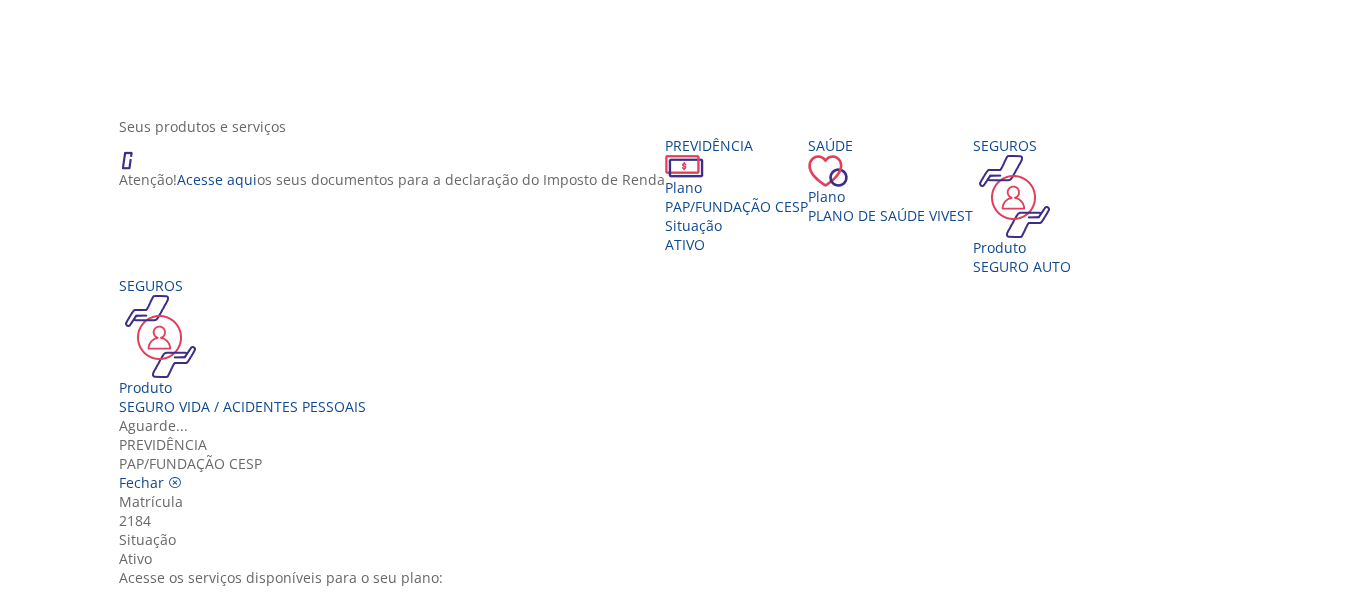 scroll, scrollTop: 55, scrollLeft: 0, axis: vertical 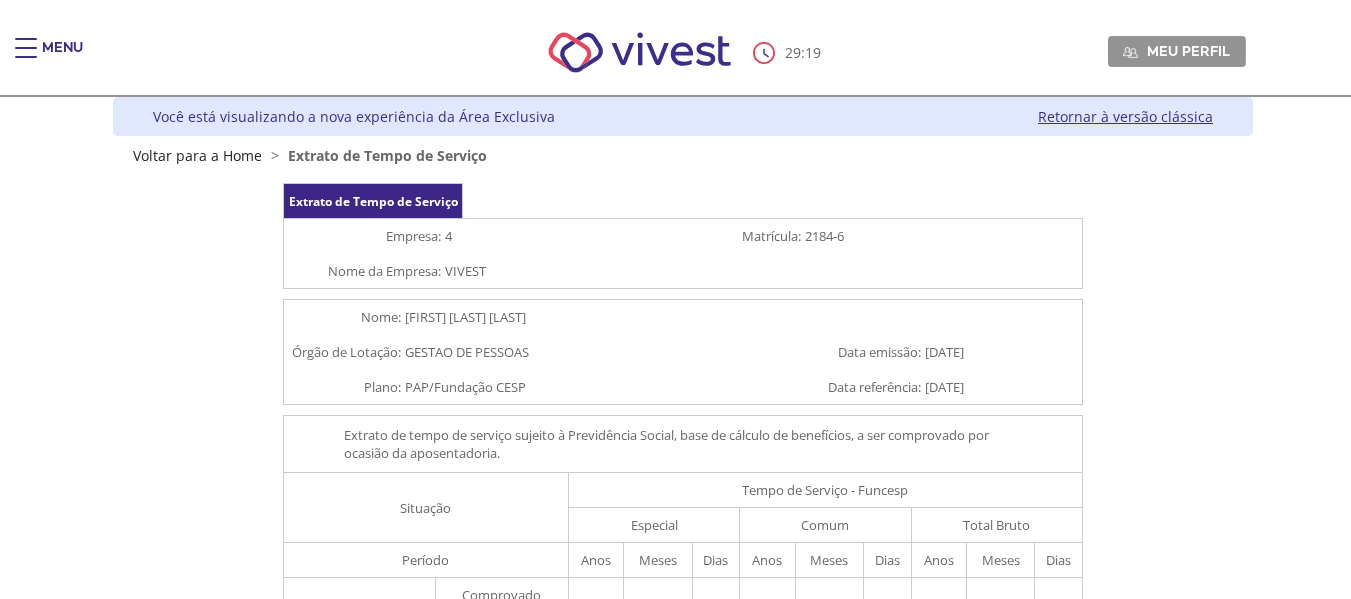 click on "Menu" at bounding box center (62, 58) 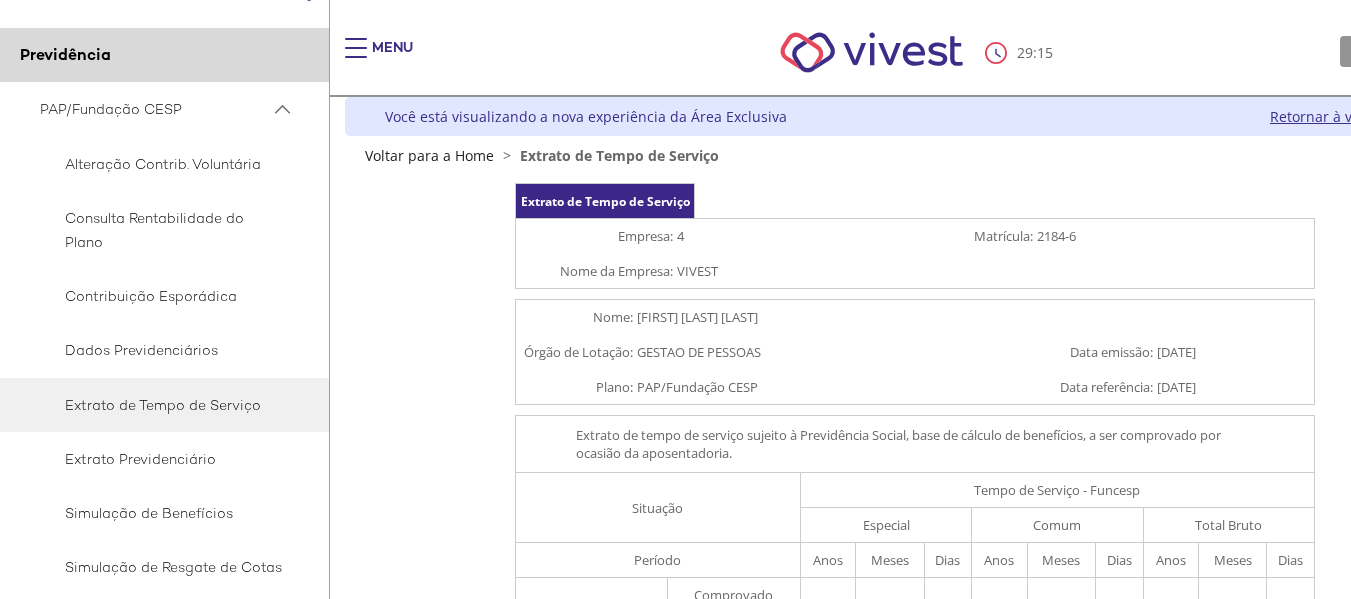 scroll, scrollTop: 78, scrollLeft: 0, axis: vertical 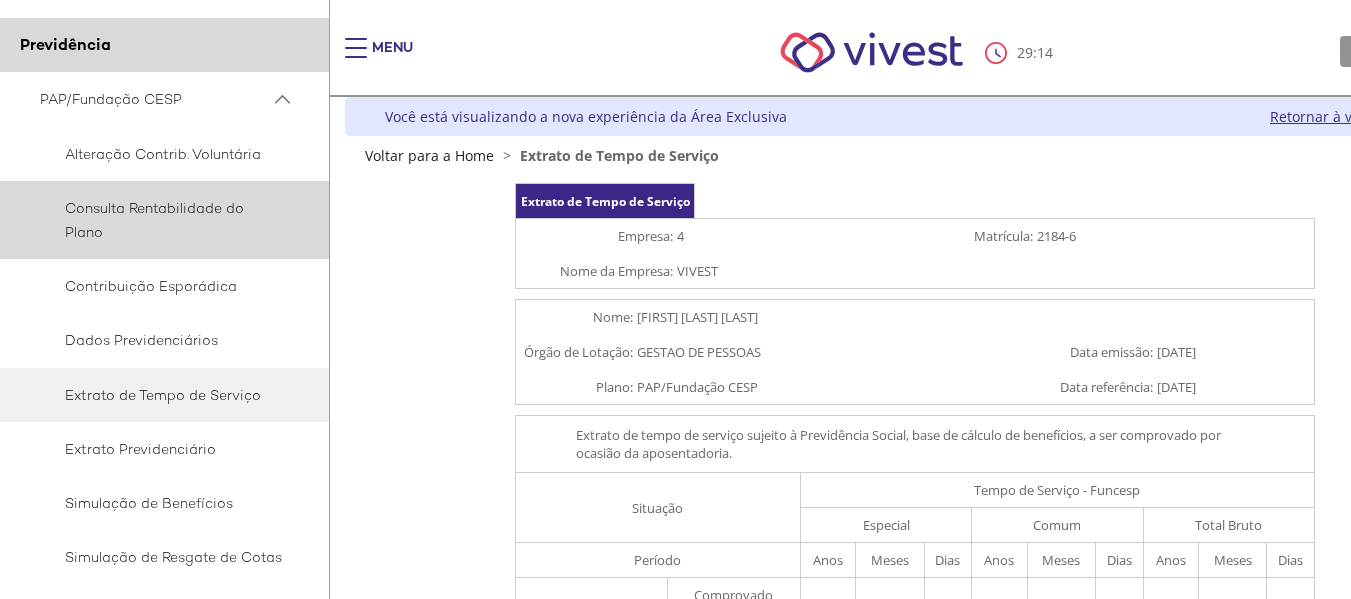 click on "Consulta Rentabilidade do Plano" at bounding box center (161, 220) 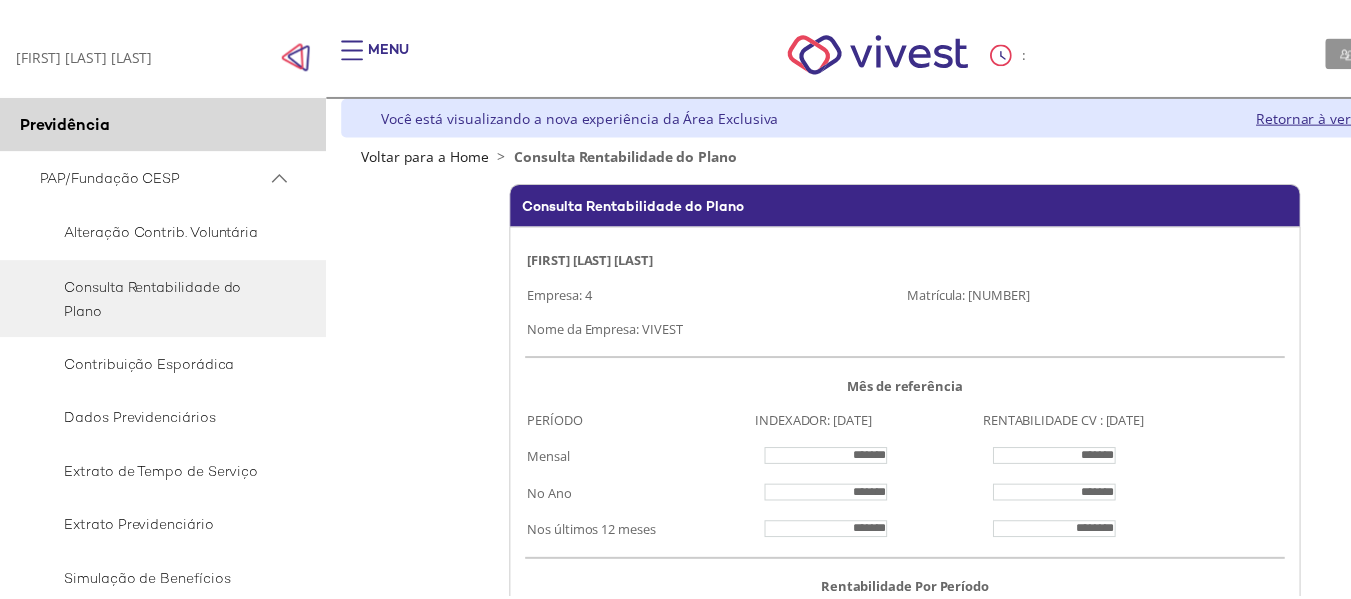 scroll, scrollTop: 0, scrollLeft: 0, axis: both 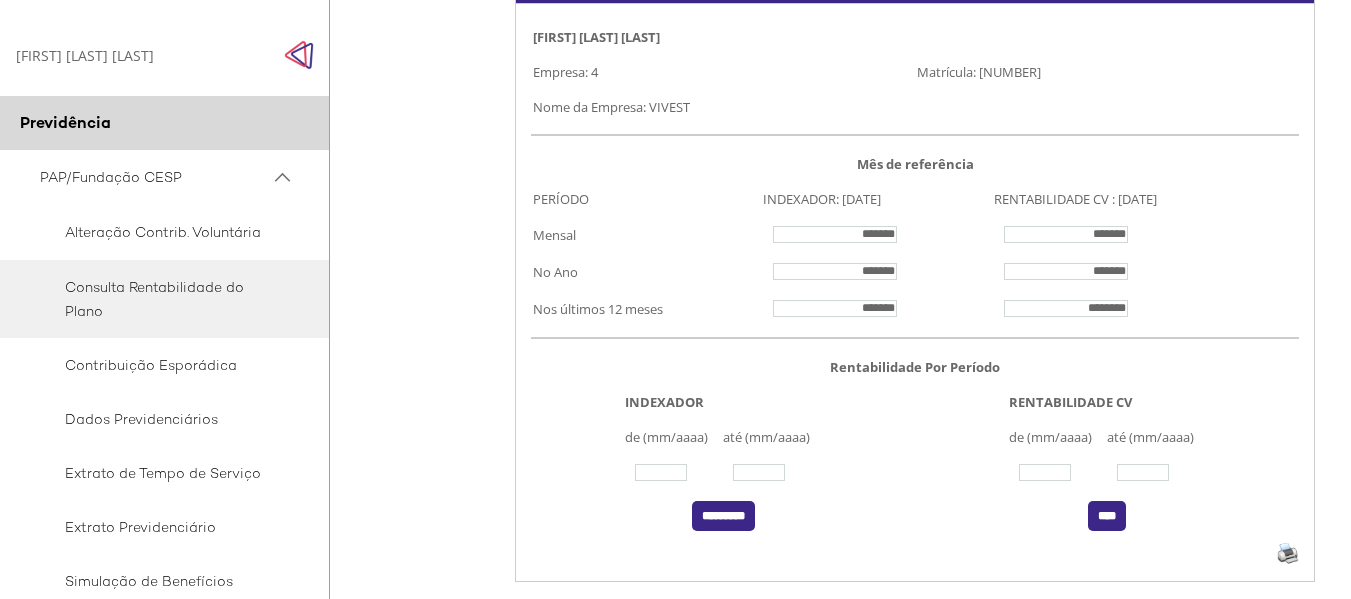 click 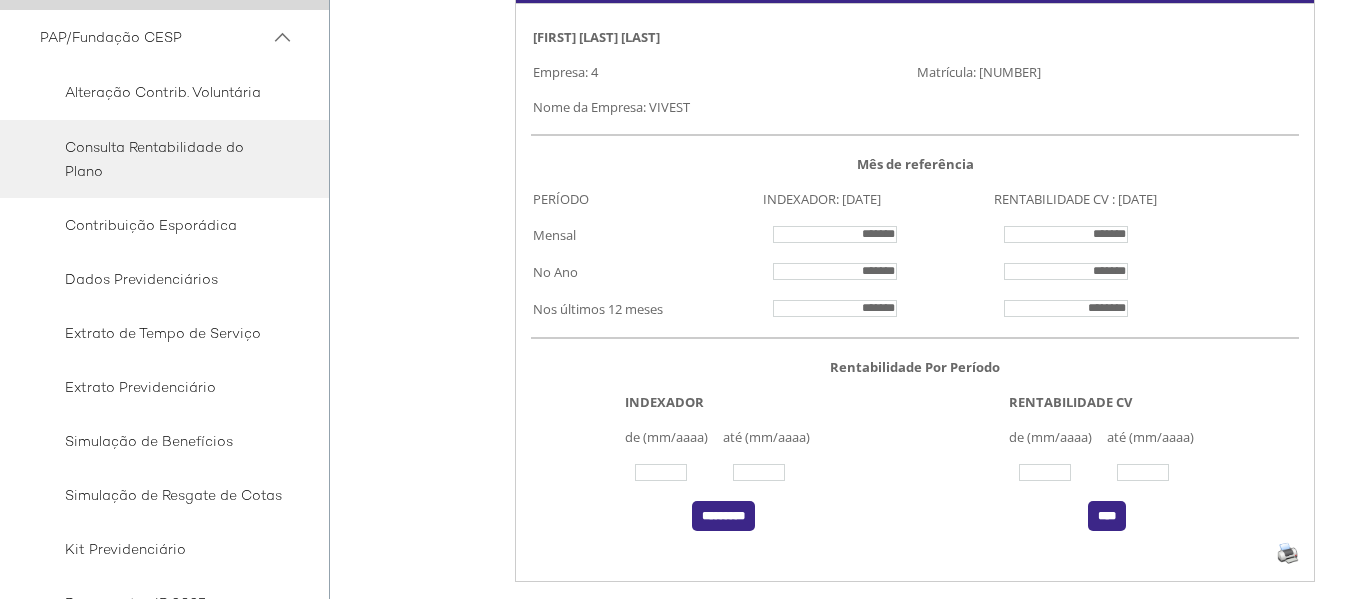 scroll, scrollTop: 146, scrollLeft: 0, axis: vertical 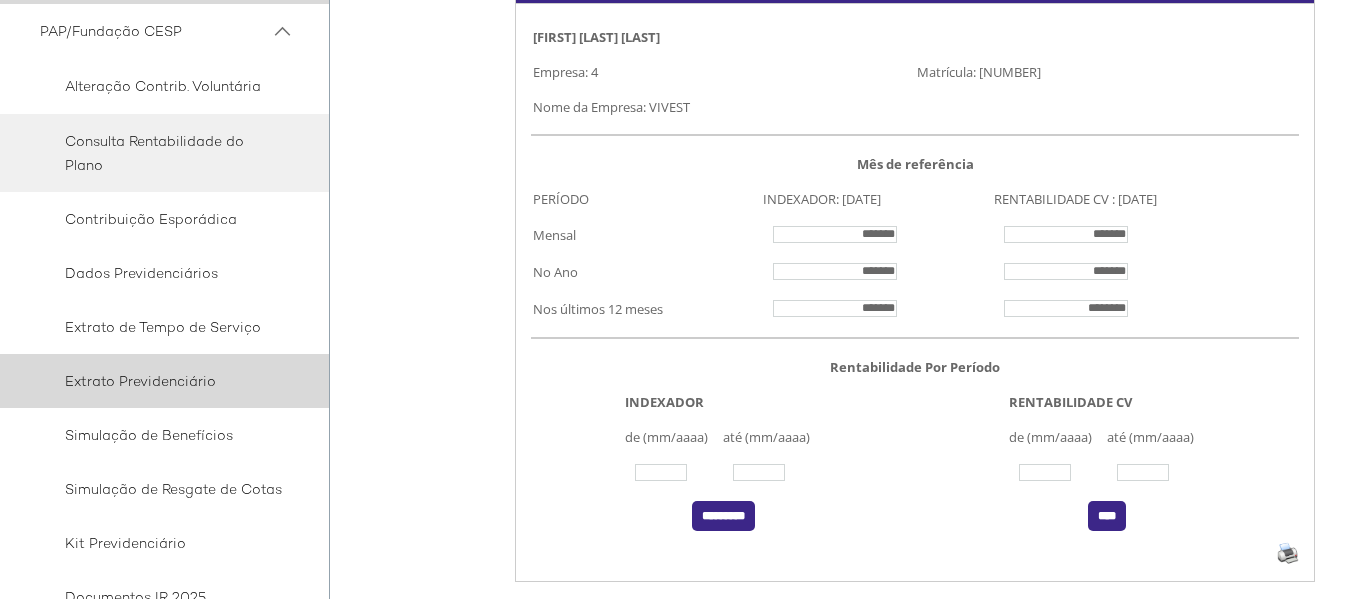 click on "Extrato Previdenciário" at bounding box center (161, 381) 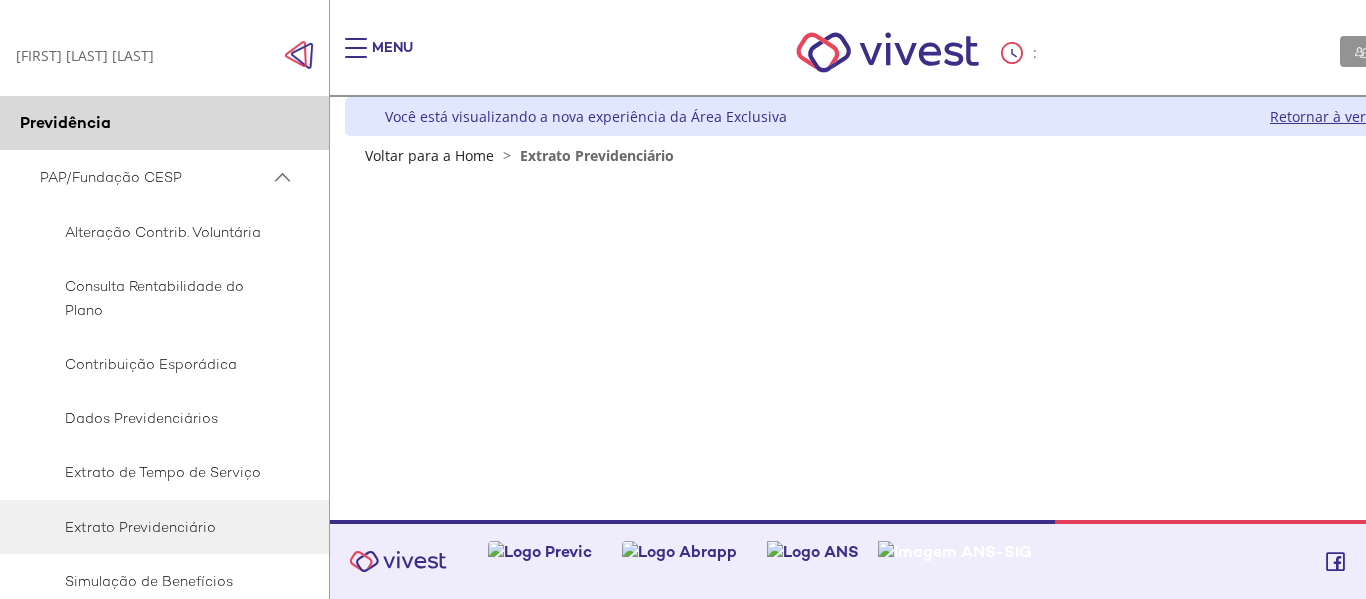 scroll, scrollTop: 0, scrollLeft: 0, axis: both 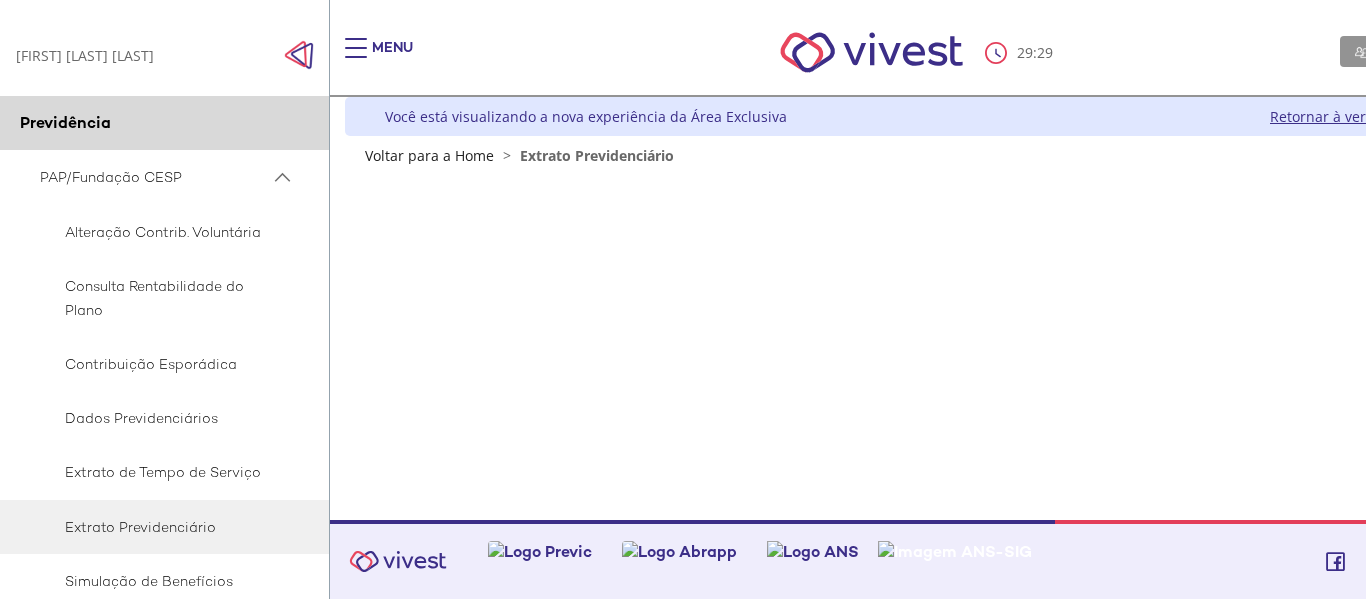 drag, startPoint x: 917, startPoint y: 440, endPoint x: 612, endPoint y: 274, distance: 347.24774 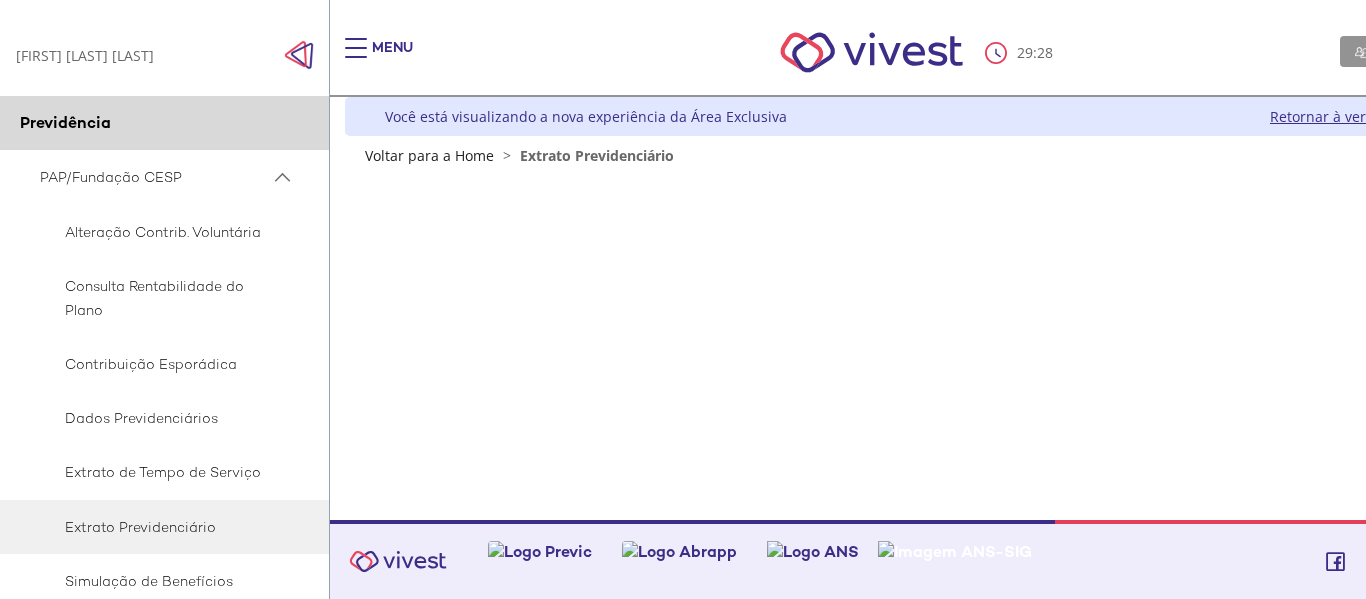 click on "Extrato Previdenciário" at bounding box center [597, 155] 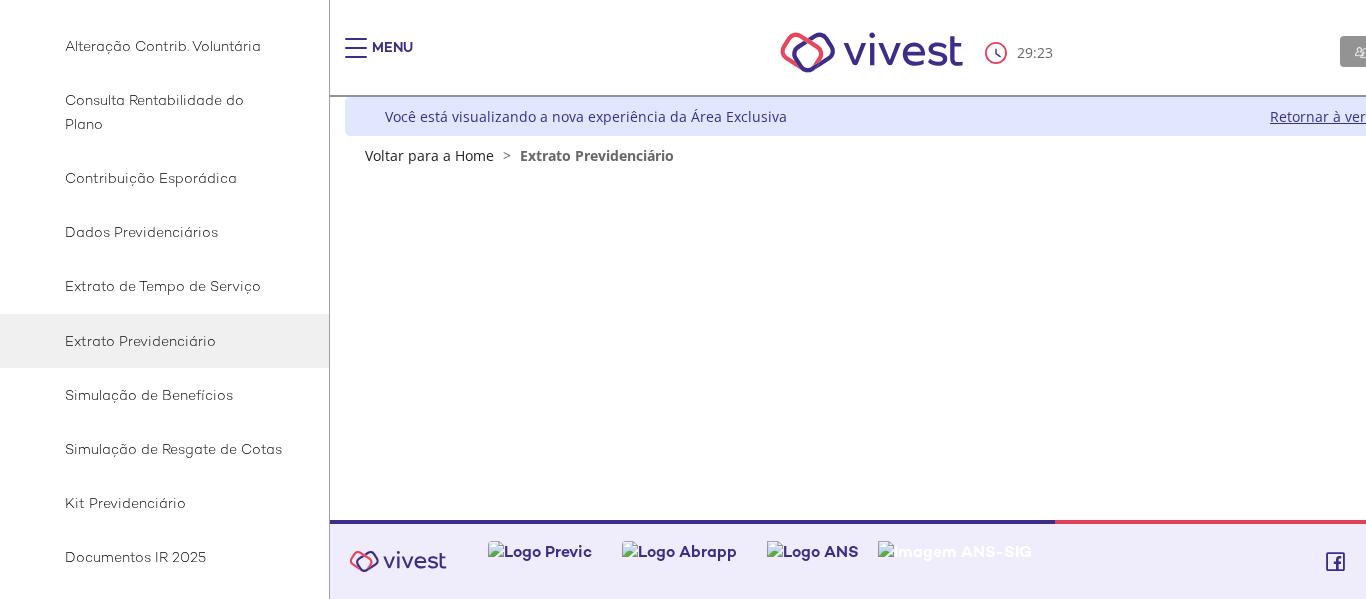 scroll, scrollTop: 233, scrollLeft: 0, axis: vertical 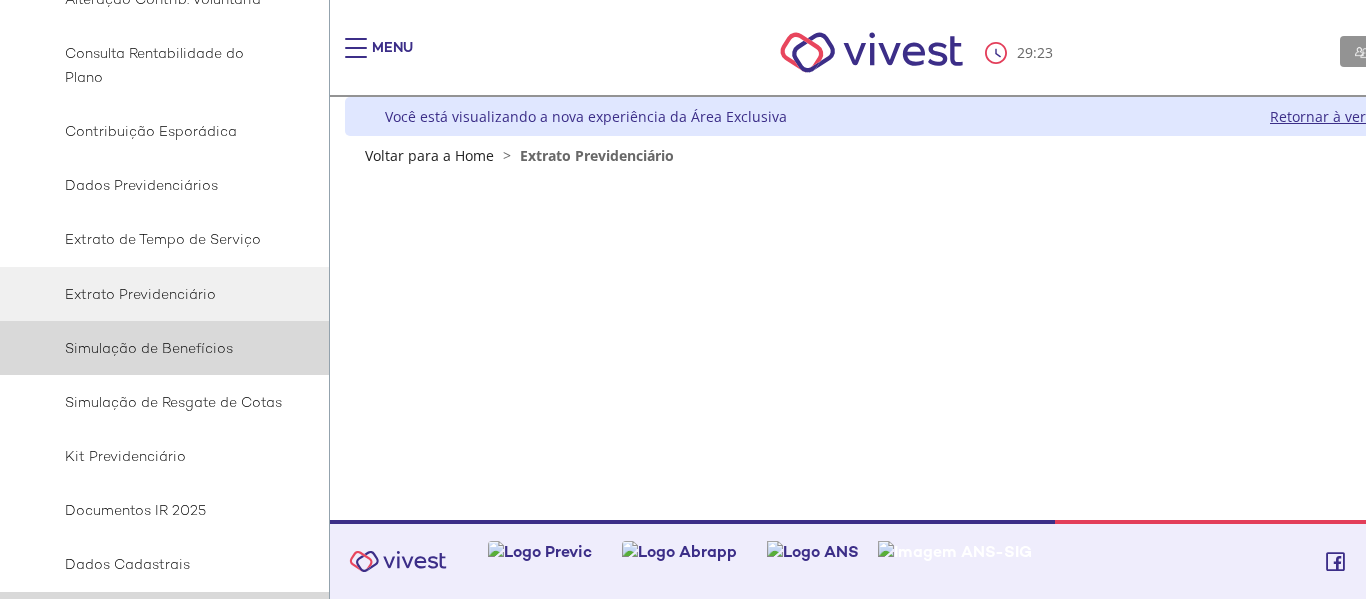 click on "Simulação de Benefícios" at bounding box center [161, 348] 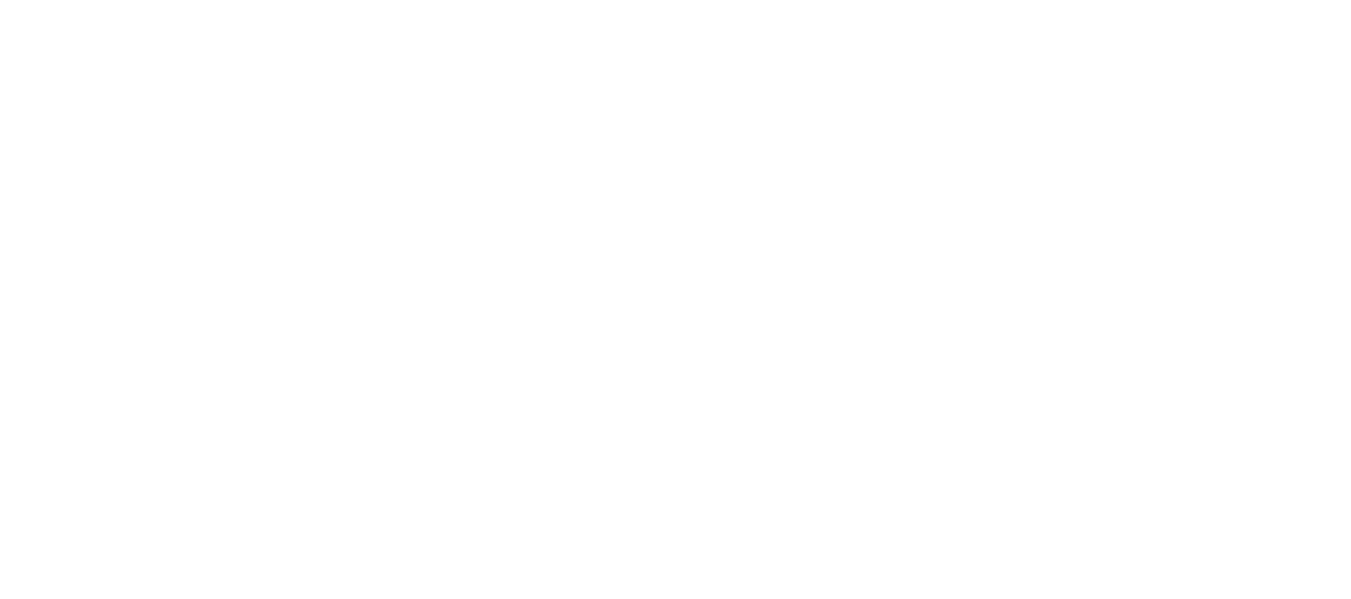 scroll, scrollTop: 0, scrollLeft: 0, axis: both 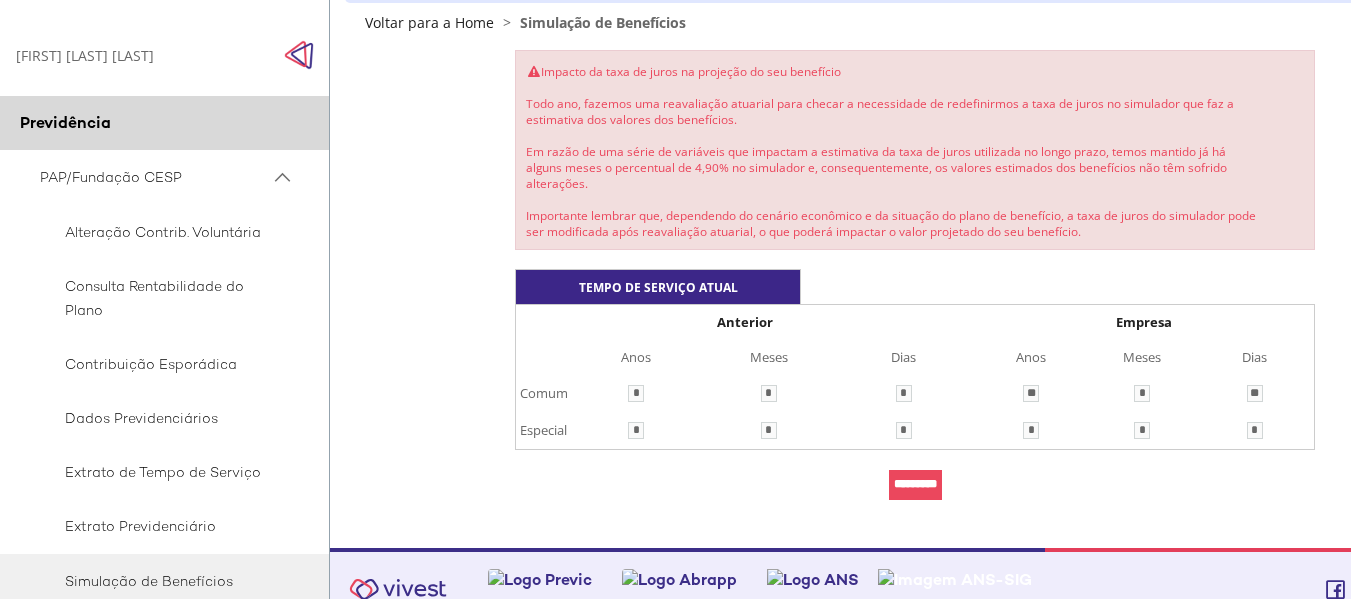 click on "*********" at bounding box center [915, 485] 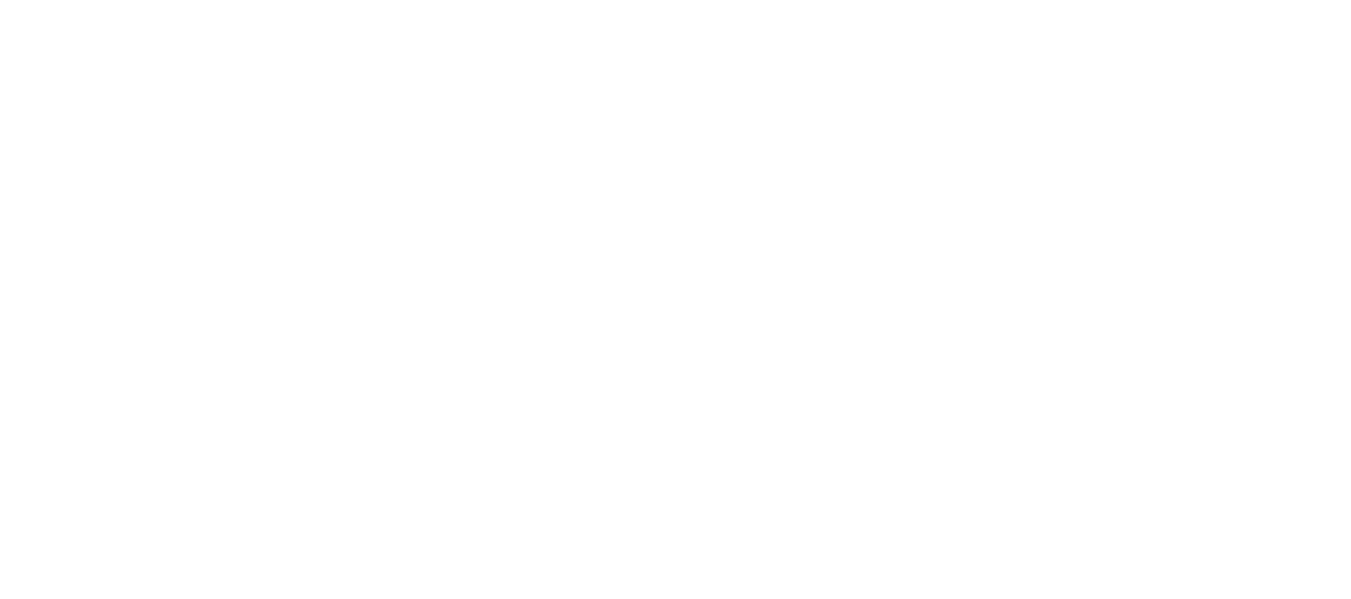 scroll, scrollTop: 183, scrollLeft: 0, axis: vertical 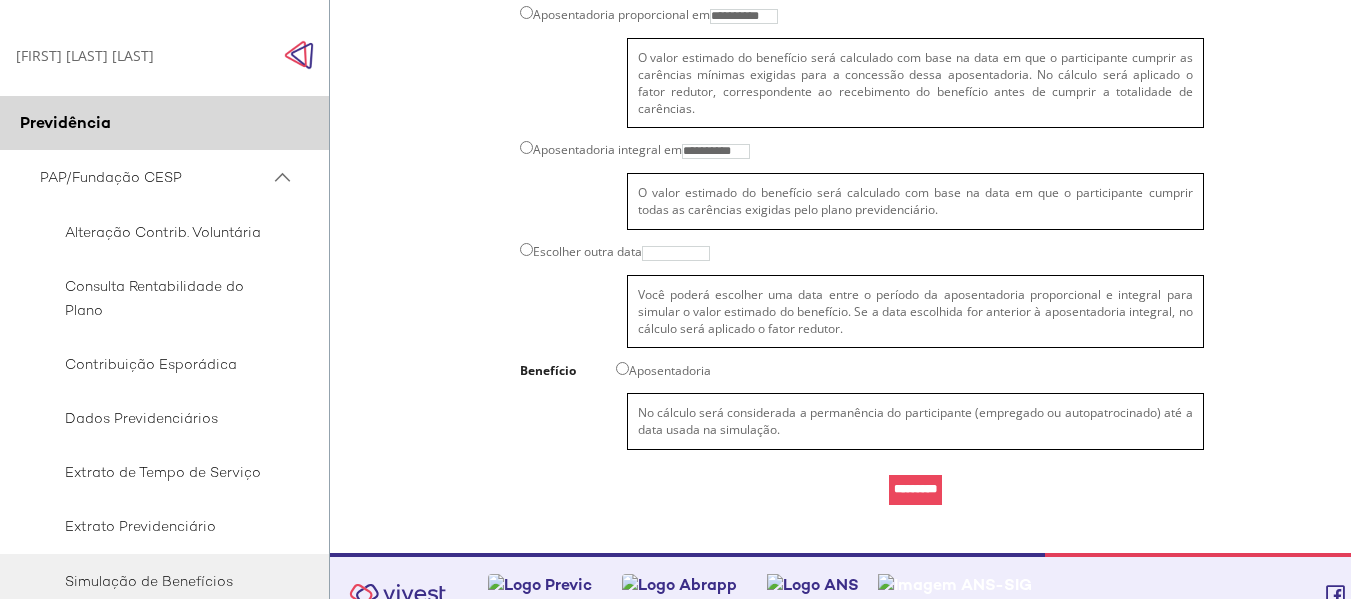 click on "*********" at bounding box center [915, 490] 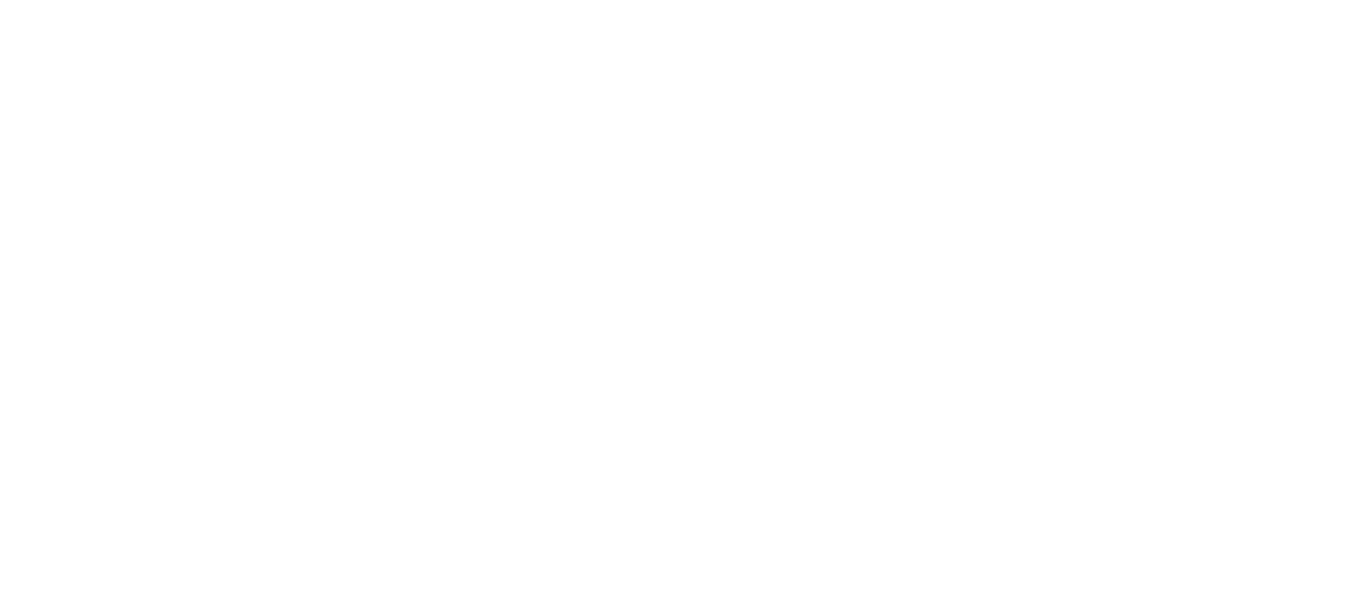 scroll, scrollTop: 0, scrollLeft: 0, axis: both 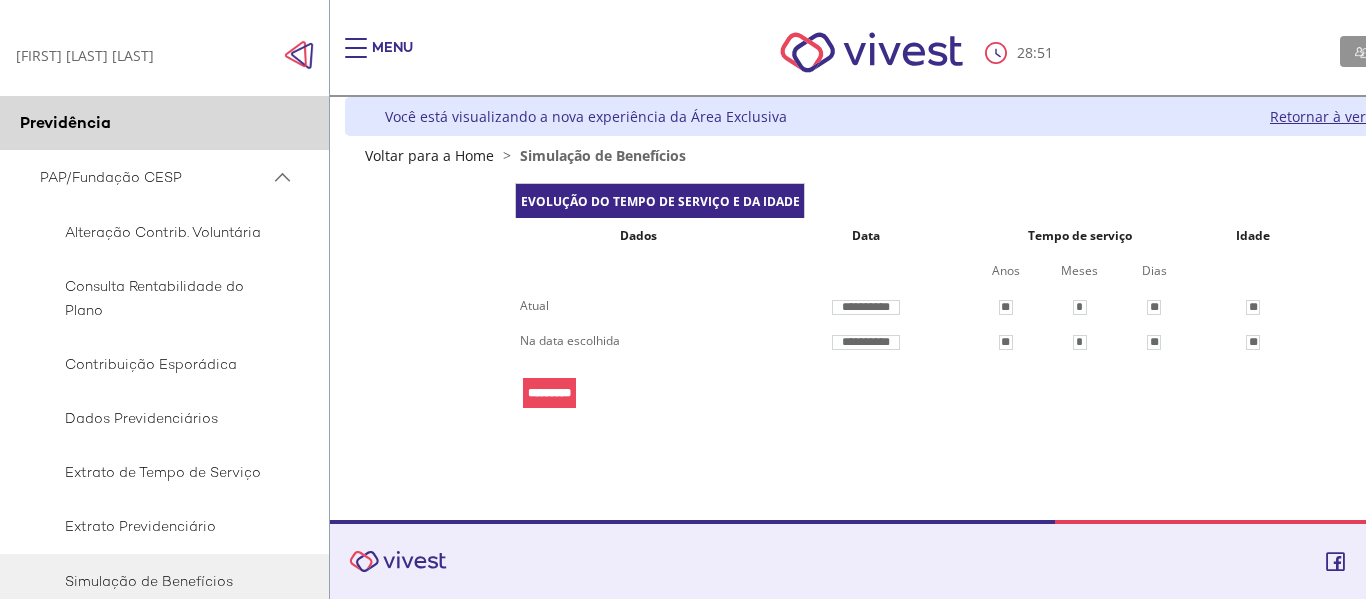 click on "**********" at bounding box center (915, 300) 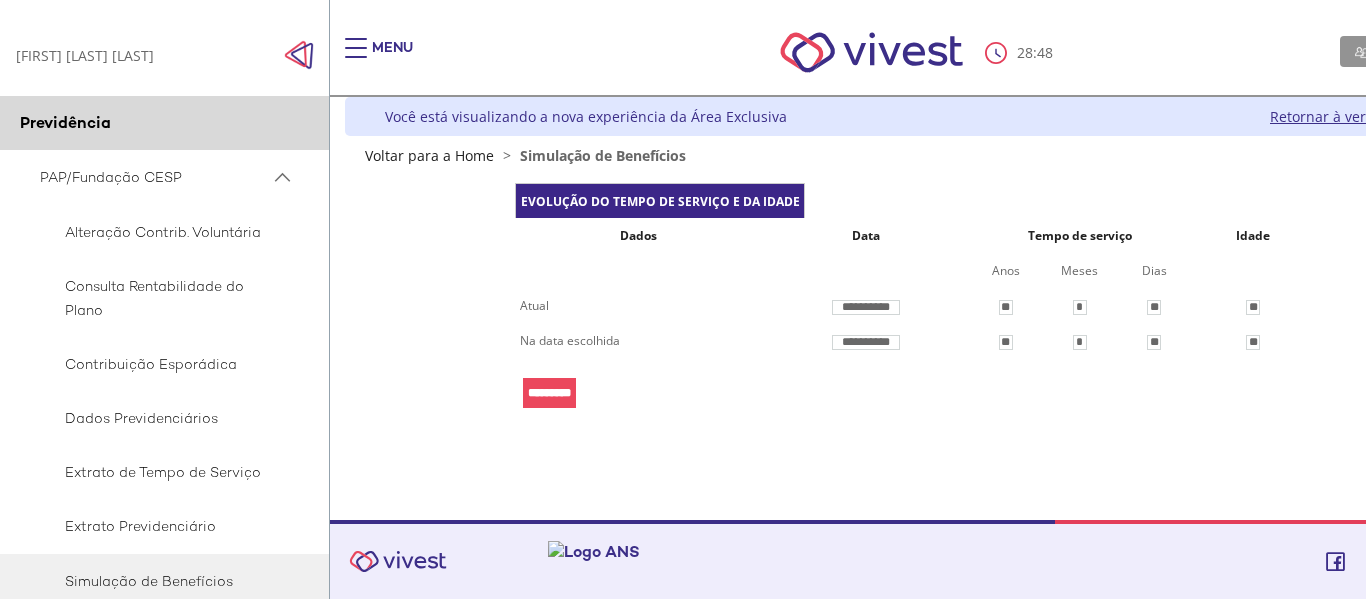 click on "**********" at bounding box center [915, 300] 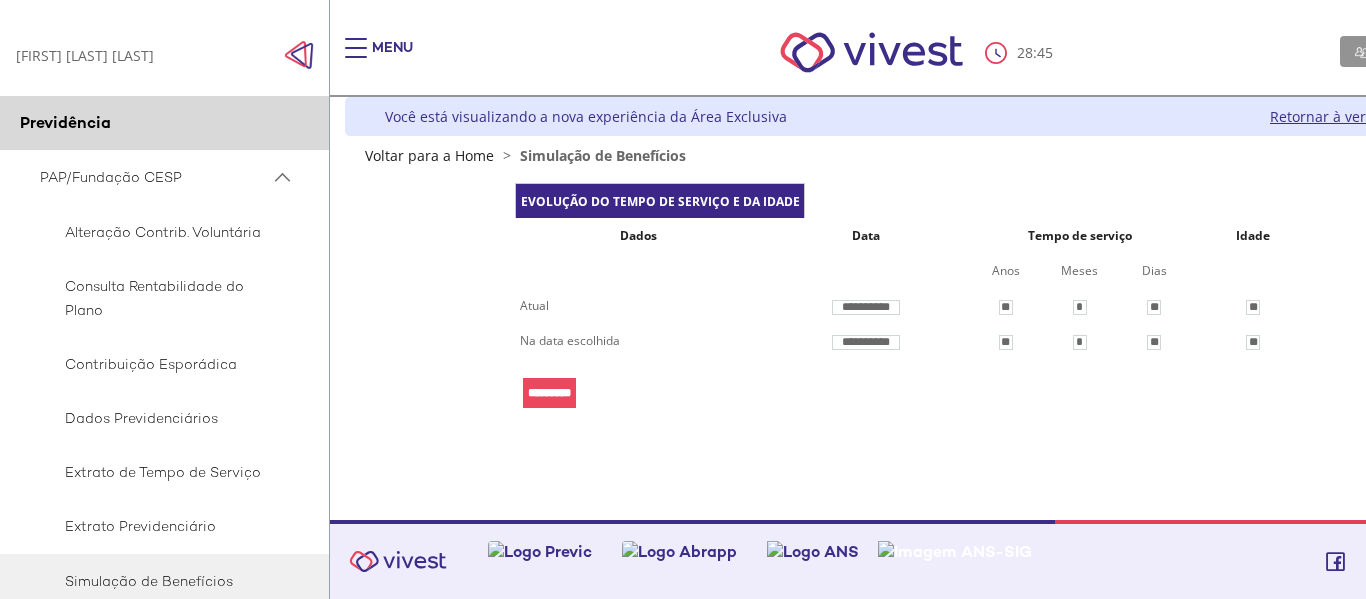 click on "*********" at bounding box center [549, 393] 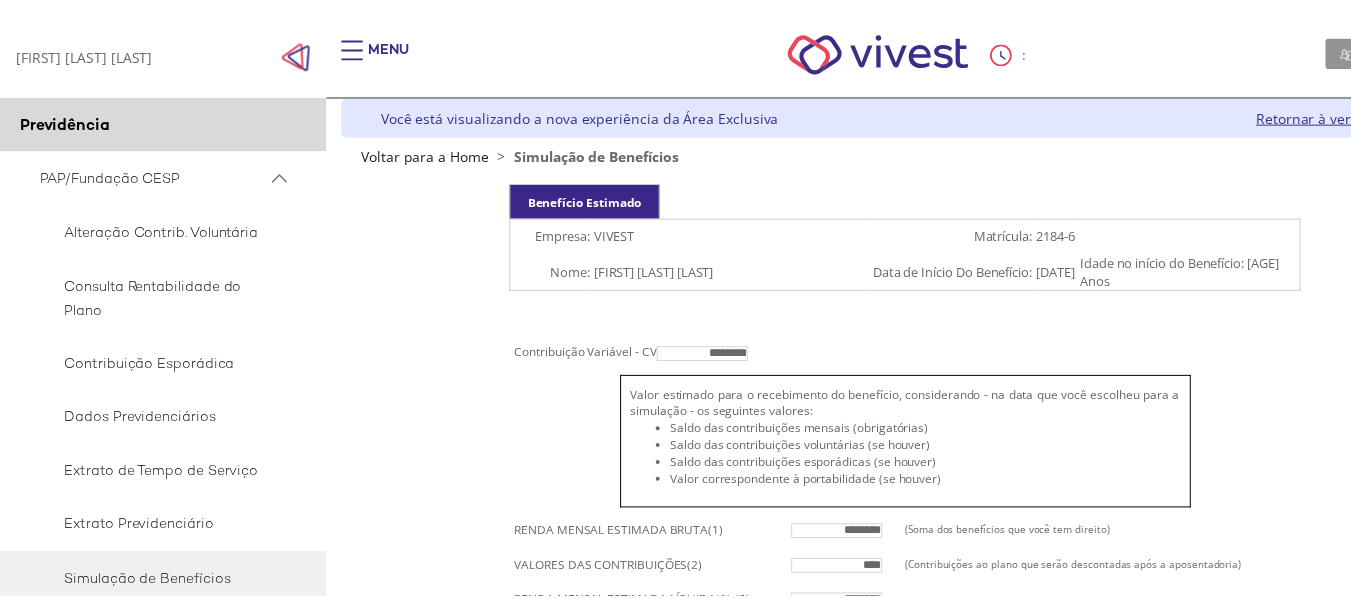 scroll, scrollTop: 183, scrollLeft: 0, axis: vertical 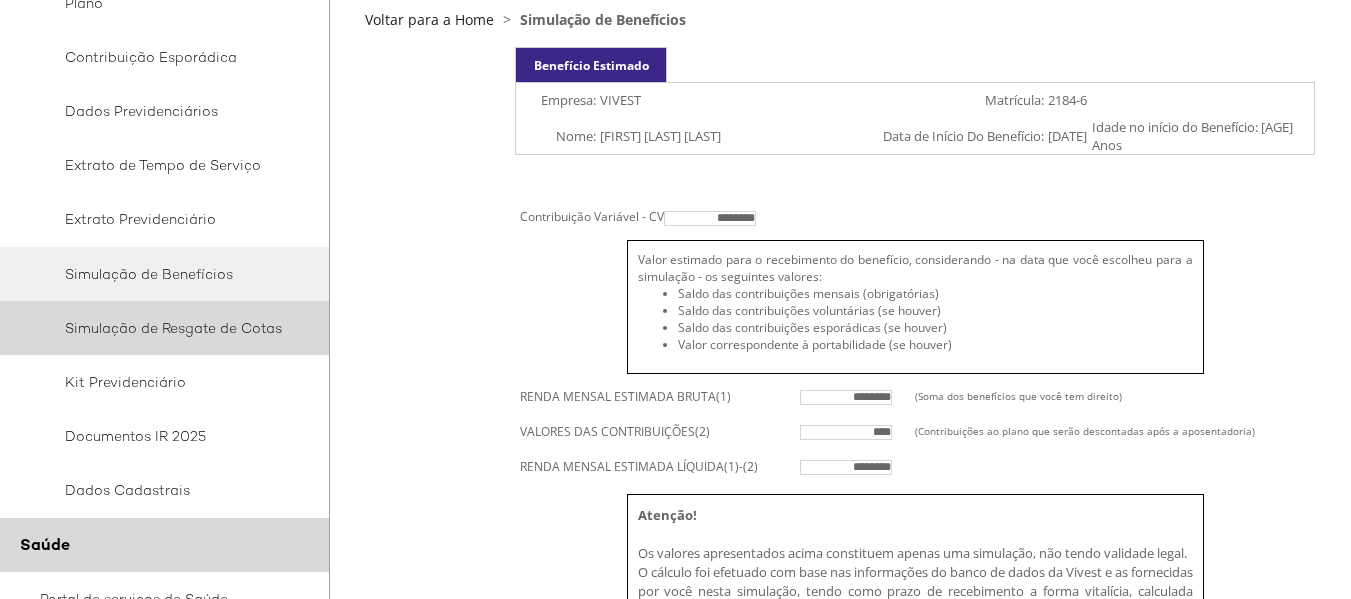 click on "Simulação de Resgate de Cotas" at bounding box center (161, 328) 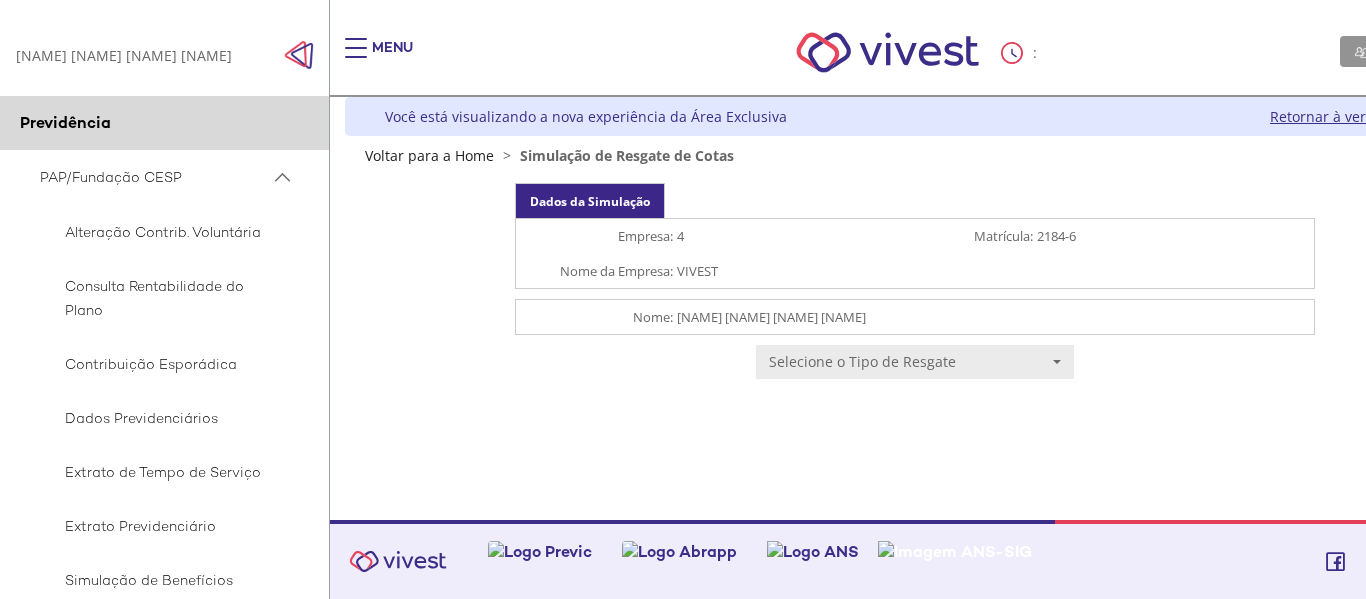 scroll, scrollTop: 0, scrollLeft: 0, axis: both 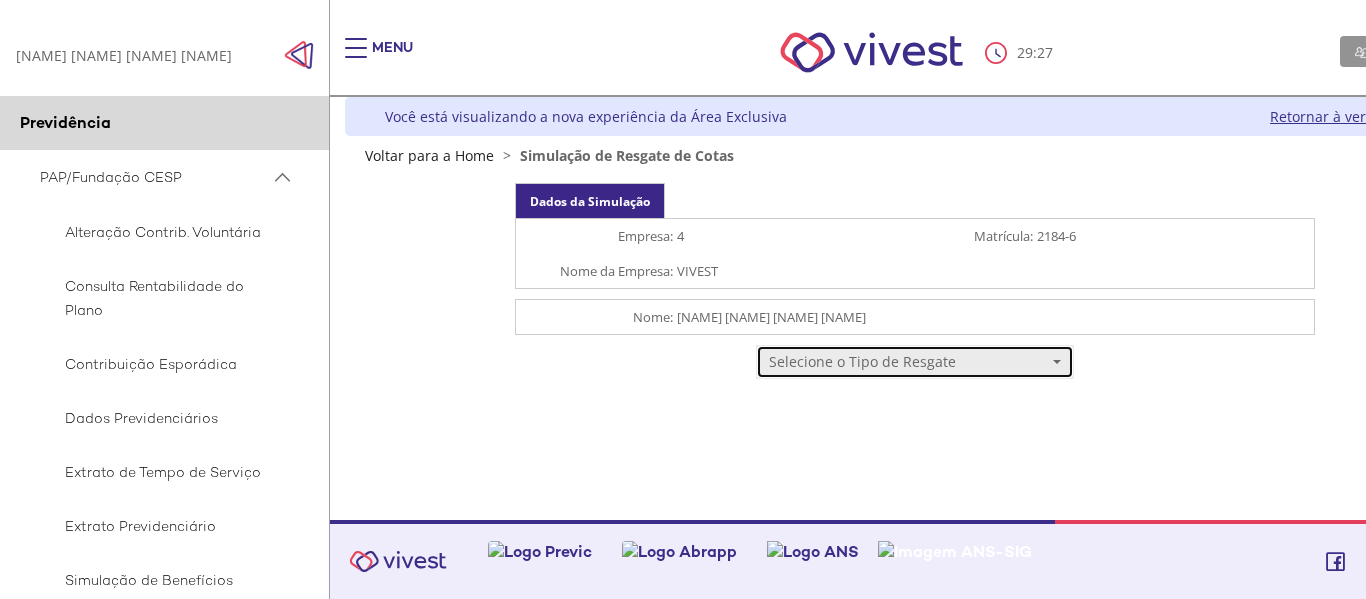 click on "Selecione o Tipo de Resgate" at bounding box center [908, 362] 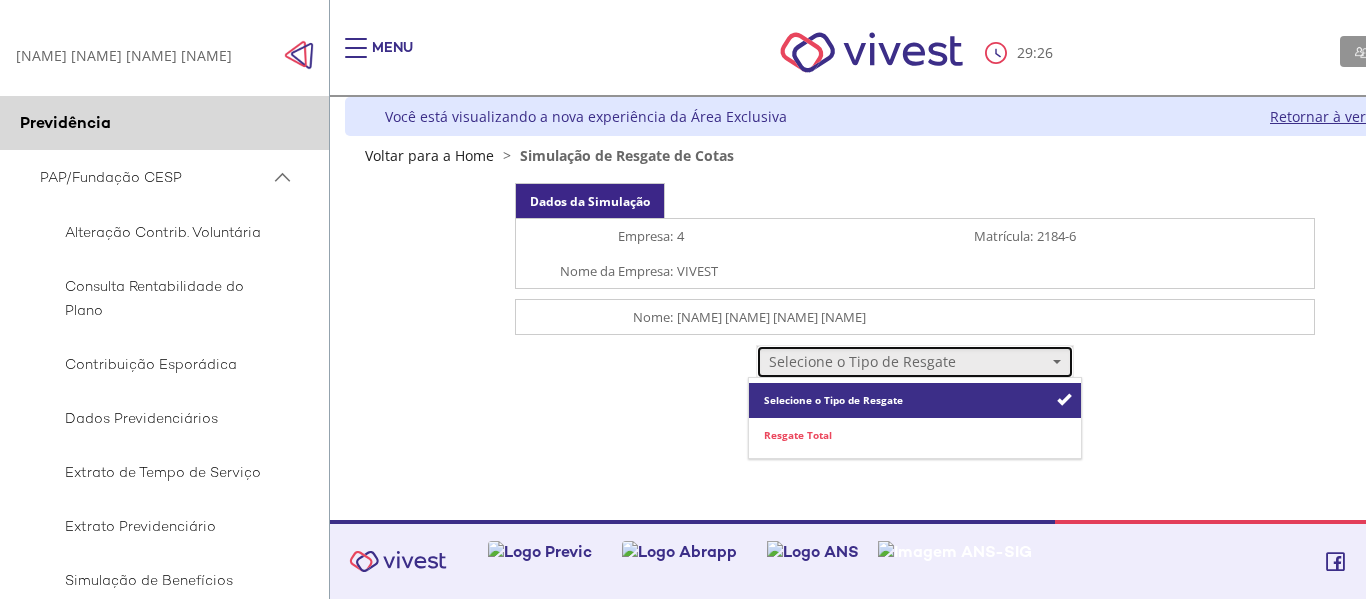 click on "Selecione o Tipo de Resgate" at bounding box center [908, 362] 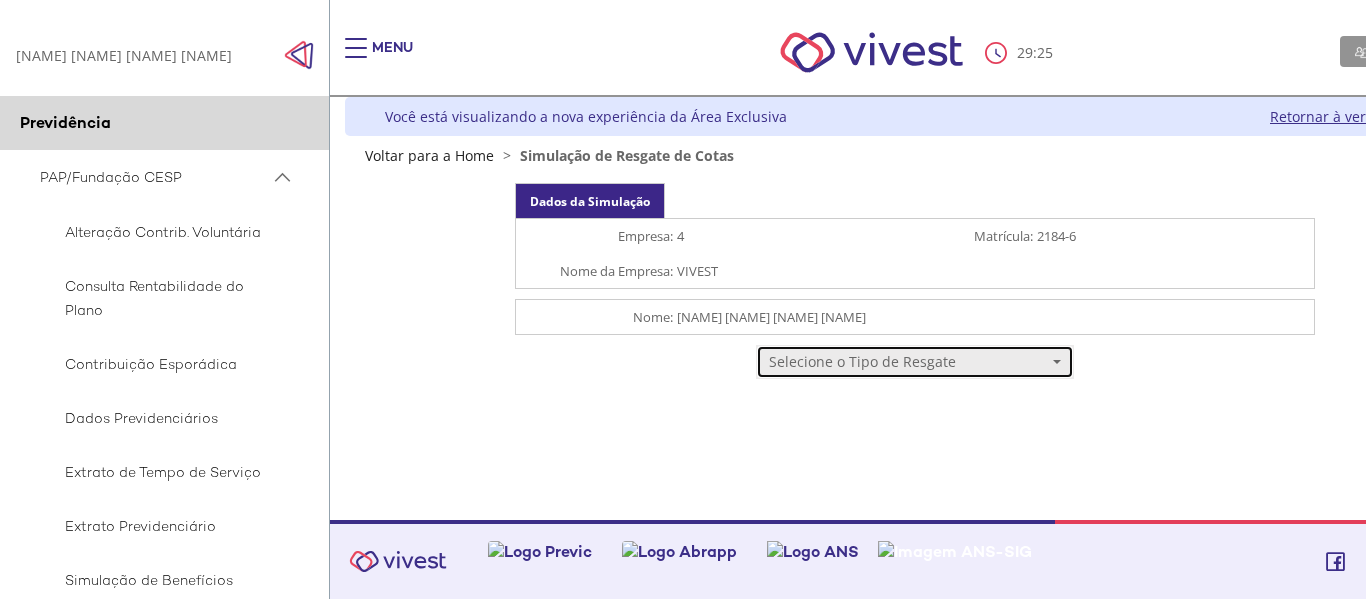 click on "Selecione o Tipo de Resgate" at bounding box center [908, 362] 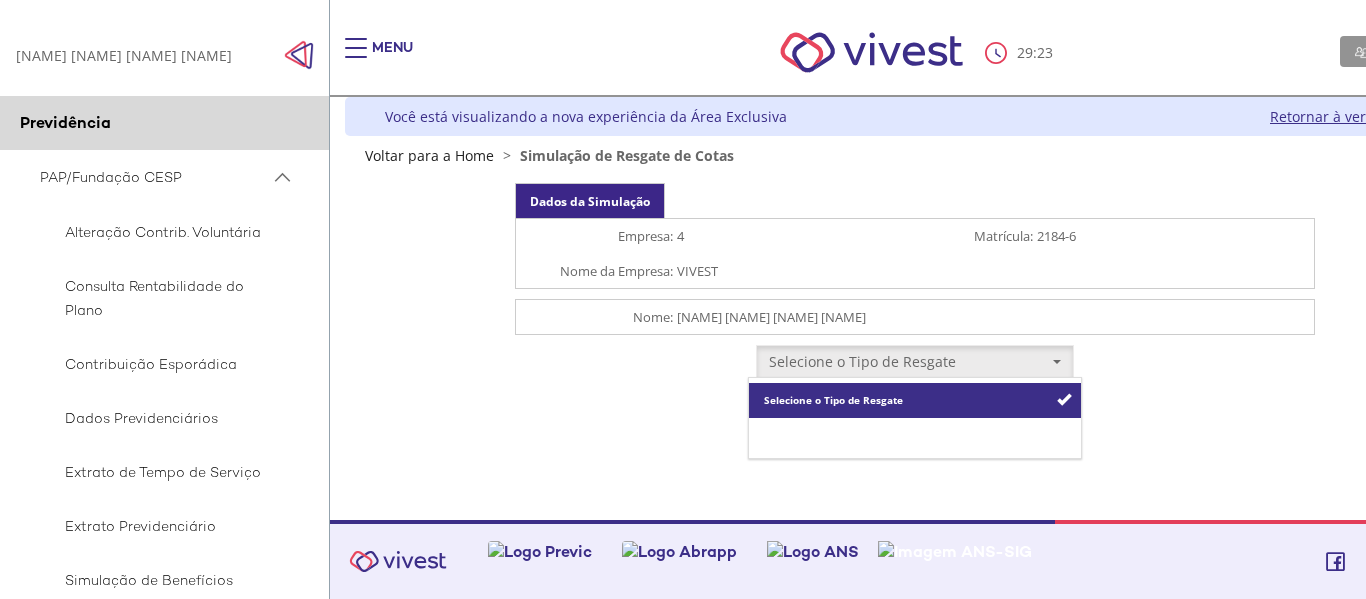 click on "Resgate Total" at bounding box center (798, 435) 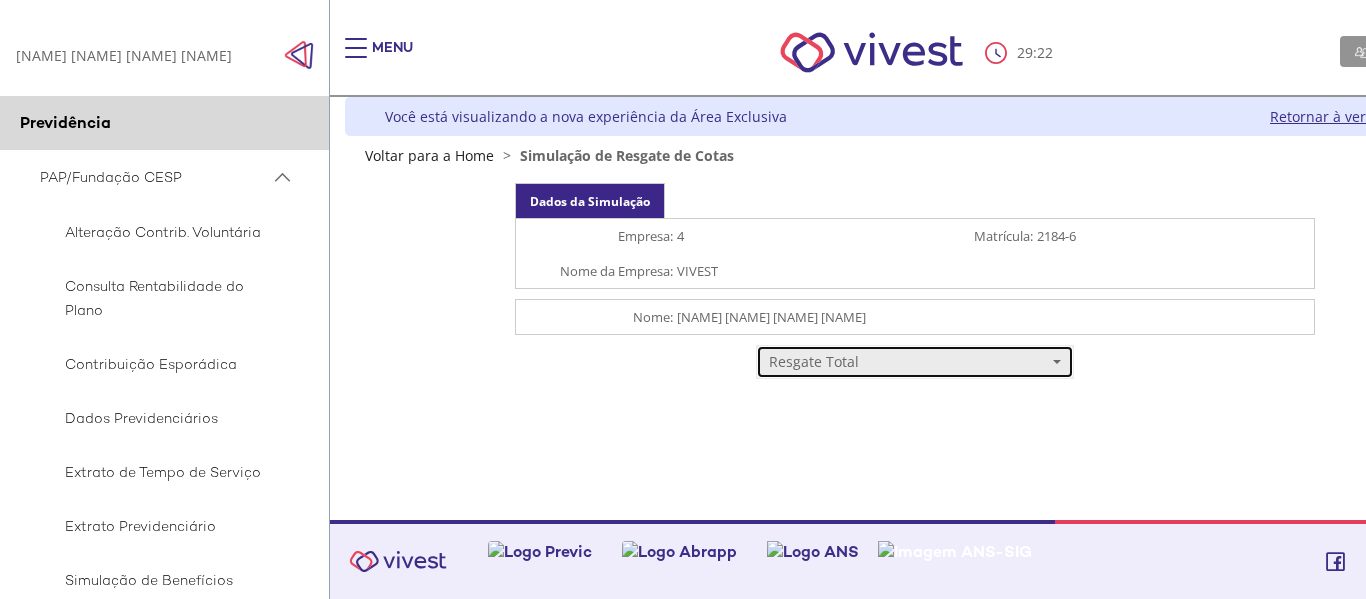 click on "Resgate Total" at bounding box center [908, 362] 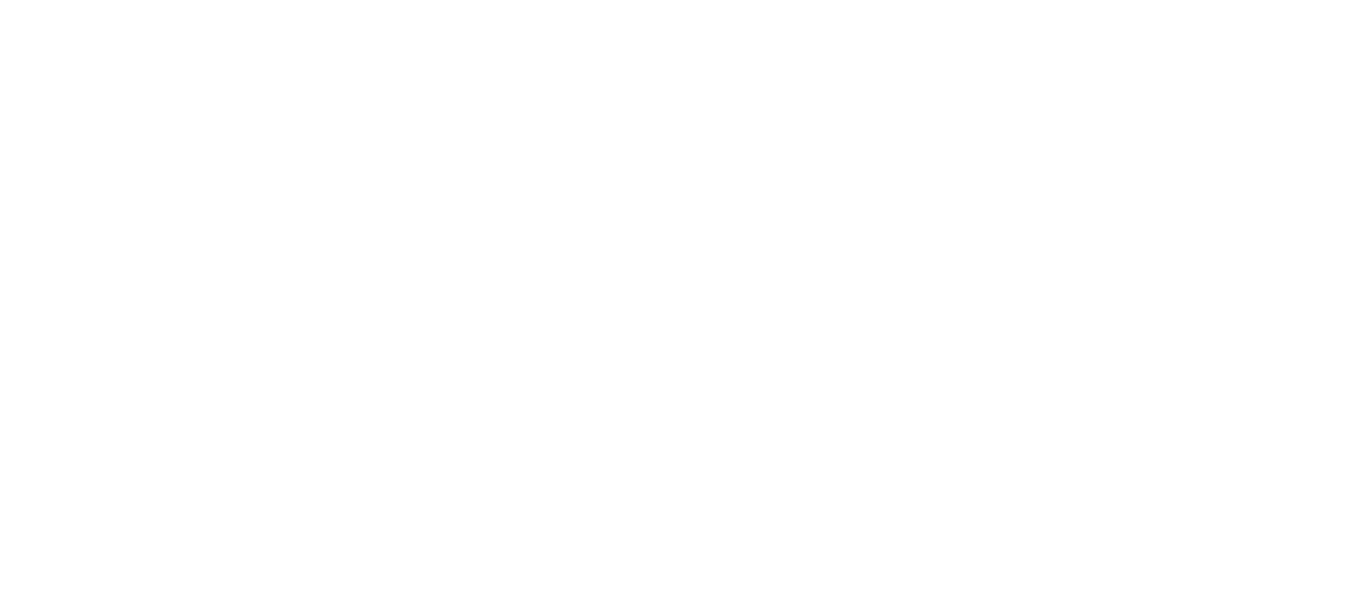 scroll, scrollTop: 0, scrollLeft: 0, axis: both 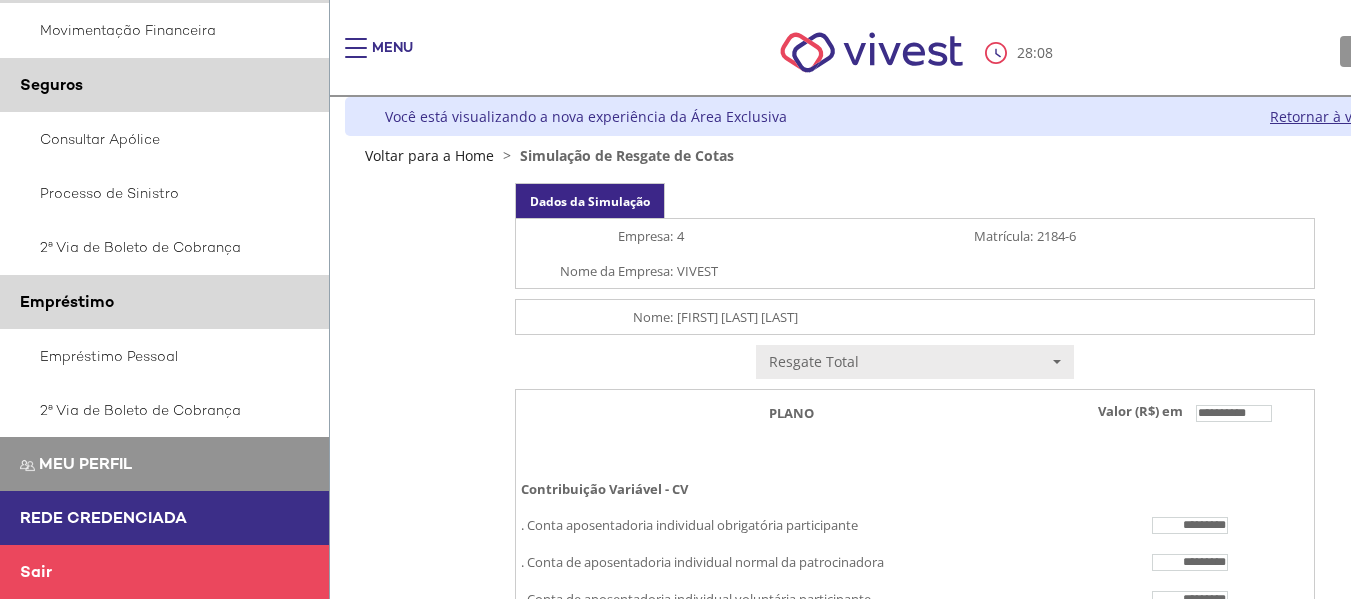 click on "Sair" at bounding box center [36, 571] 